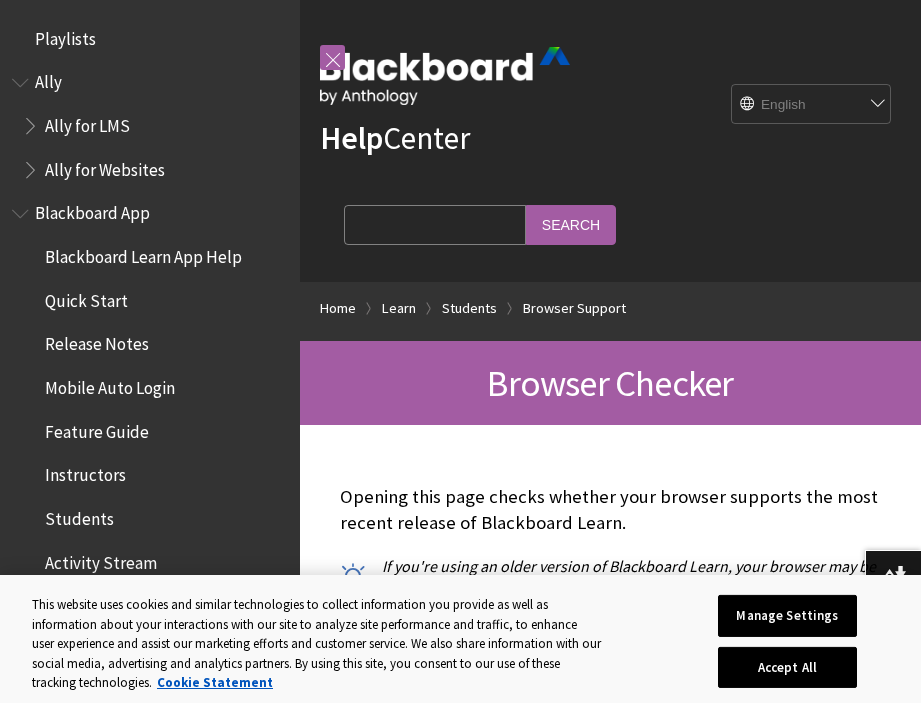 scroll, scrollTop: 460, scrollLeft: 0, axis: vertical 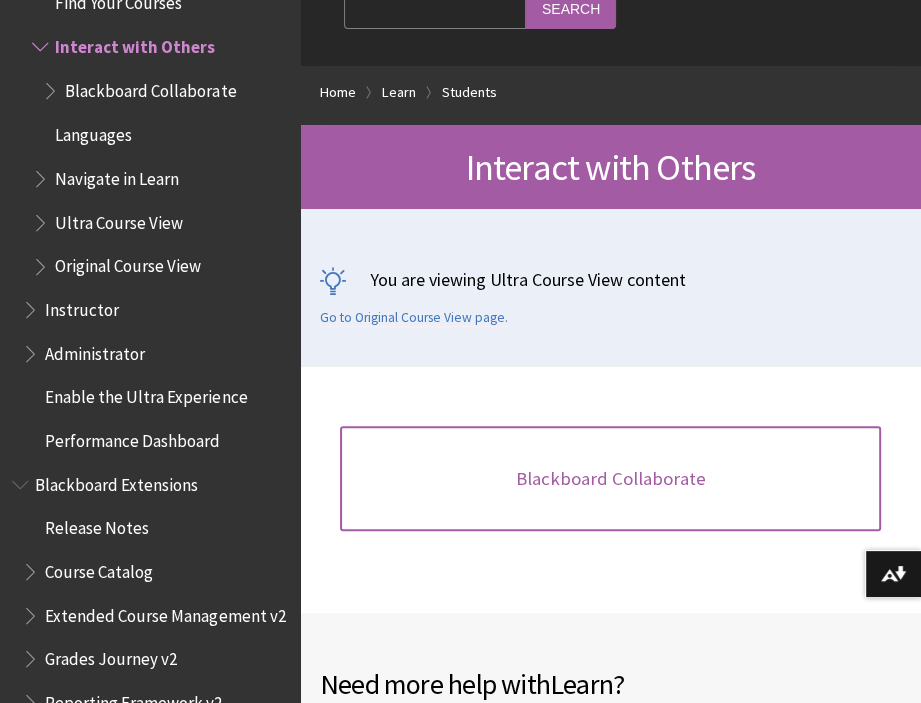click on "Blackboard Collaborate" at bounding box center (610, 479) 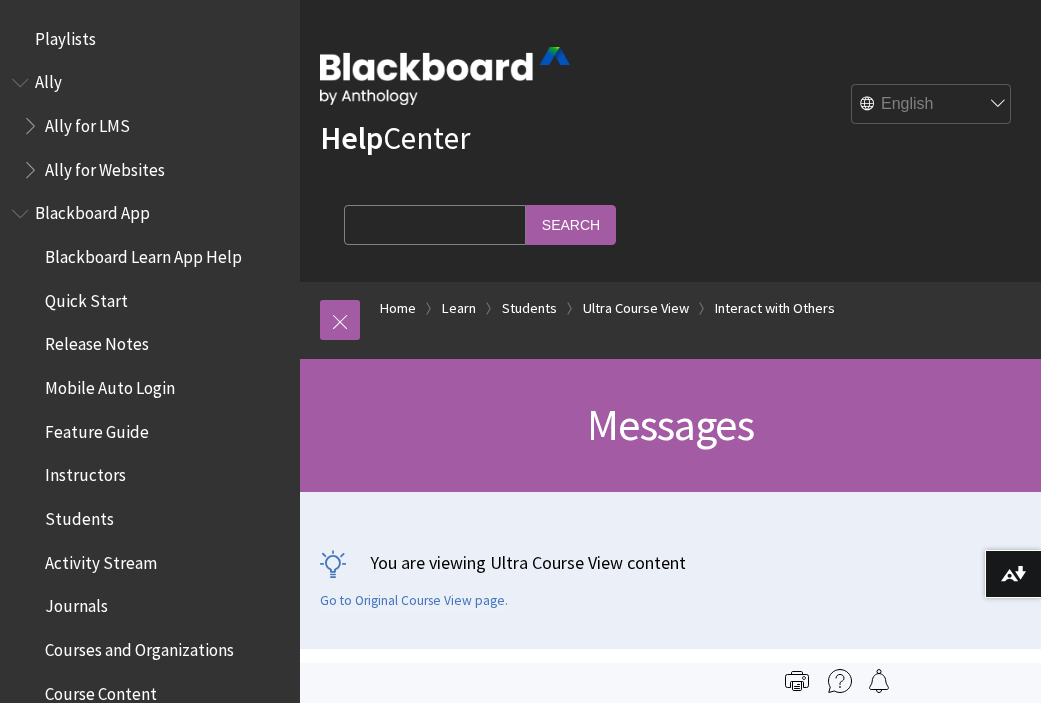 scroll, scrollTop: 0, scrollLeft: 0, axis: both 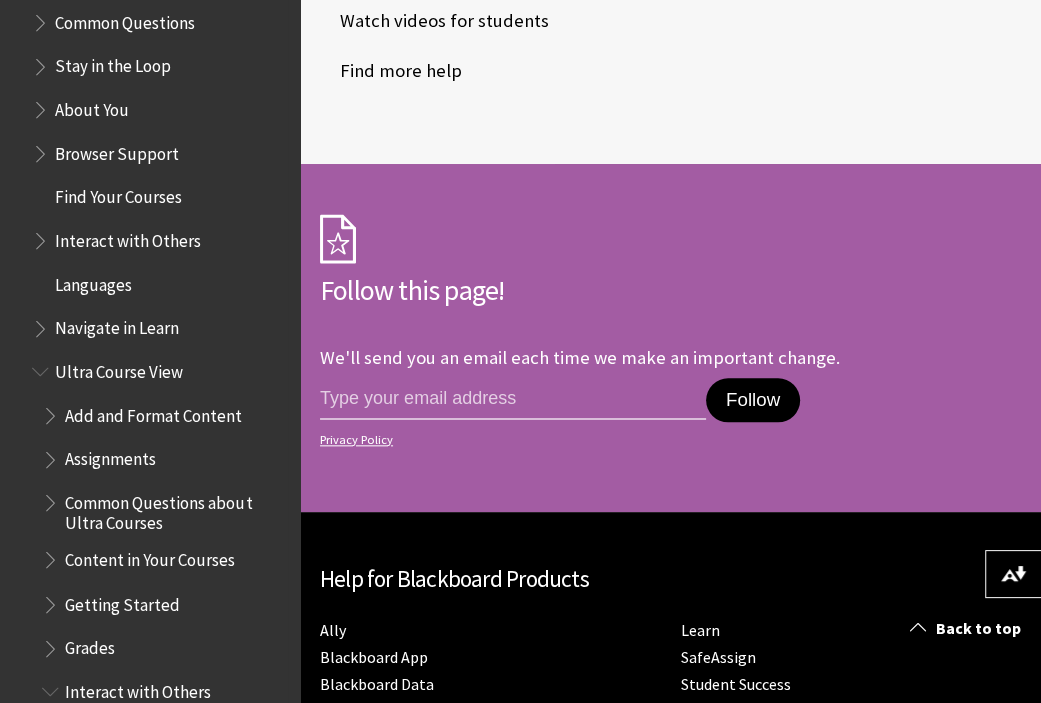 drag, startPoint x: 59, startPoint y: 150, endPoint x: 38, endPoint y: 158, distance: 22.472204 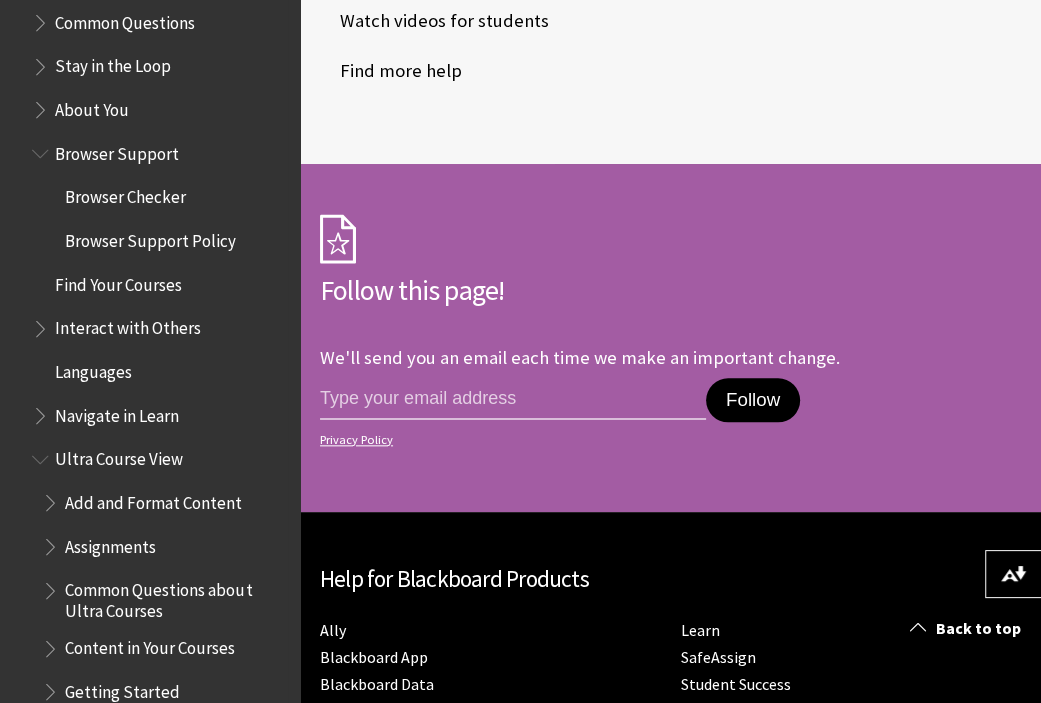 drag, startPoint x: 128, startPoint y: 201, endPoint x: 108, endPoint y: 195, distance: 20.880613 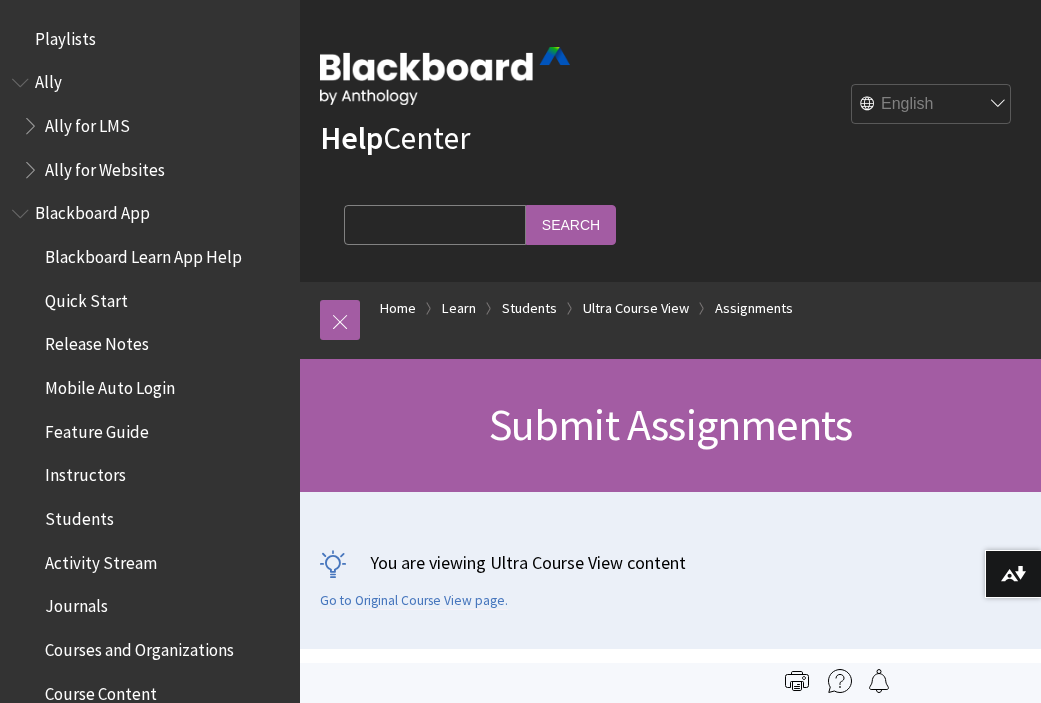 scroll, scrollTop: 0, scrollLeft: 0, axis: both 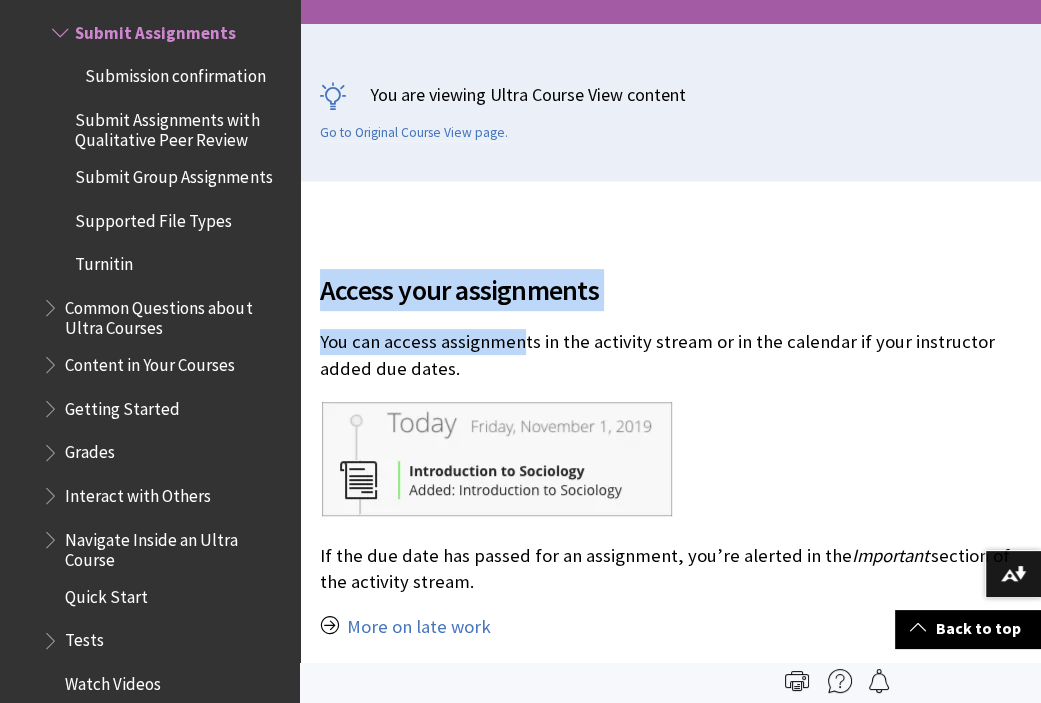drag, startPoint x: 306, startPoint y: 275, endPoint x: 521, endPoint y: 343, distance: 225.49722 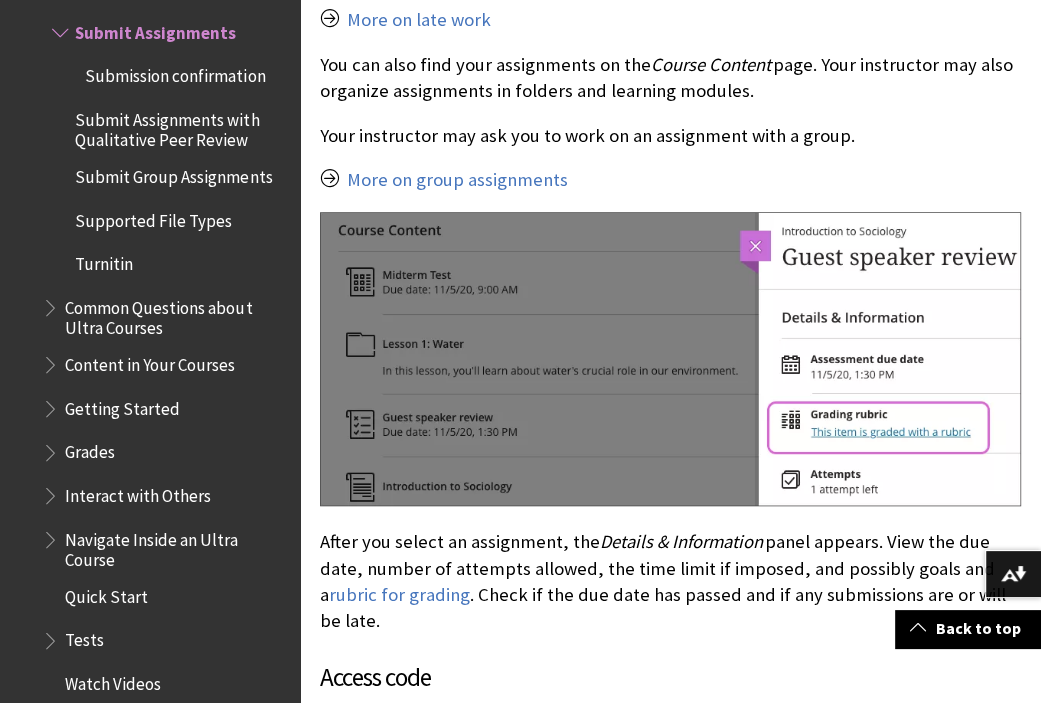 scroll, scrollTop: 1076, scrollLeft: 0, axis: vertical 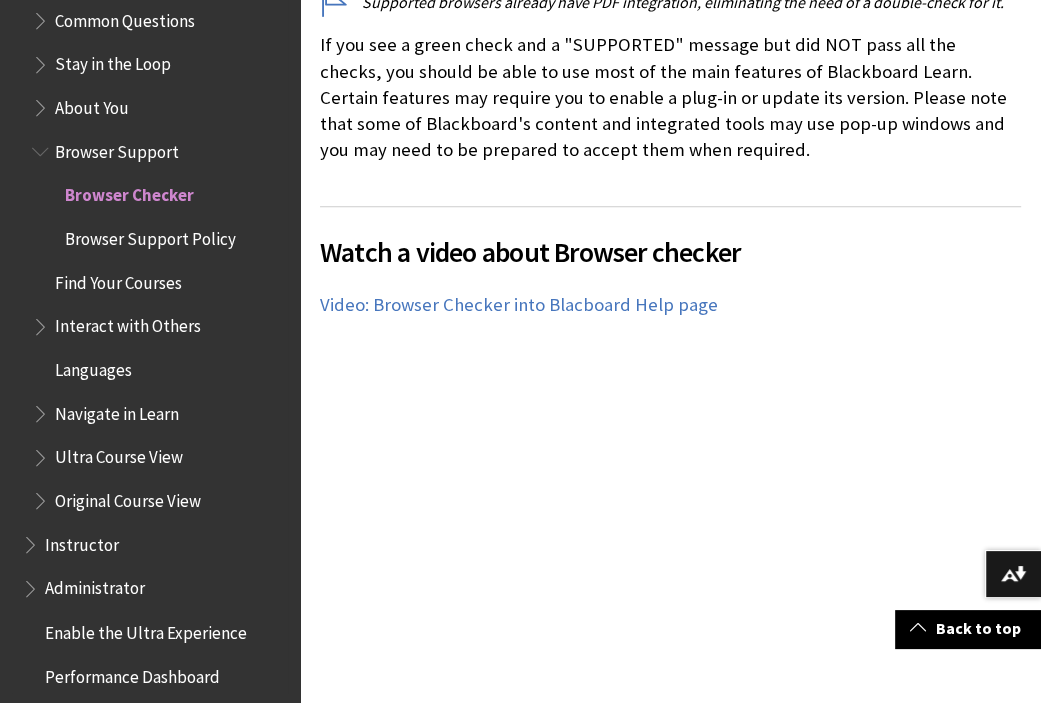click on "Browser Support Policy" at bounding box center [150, 235] 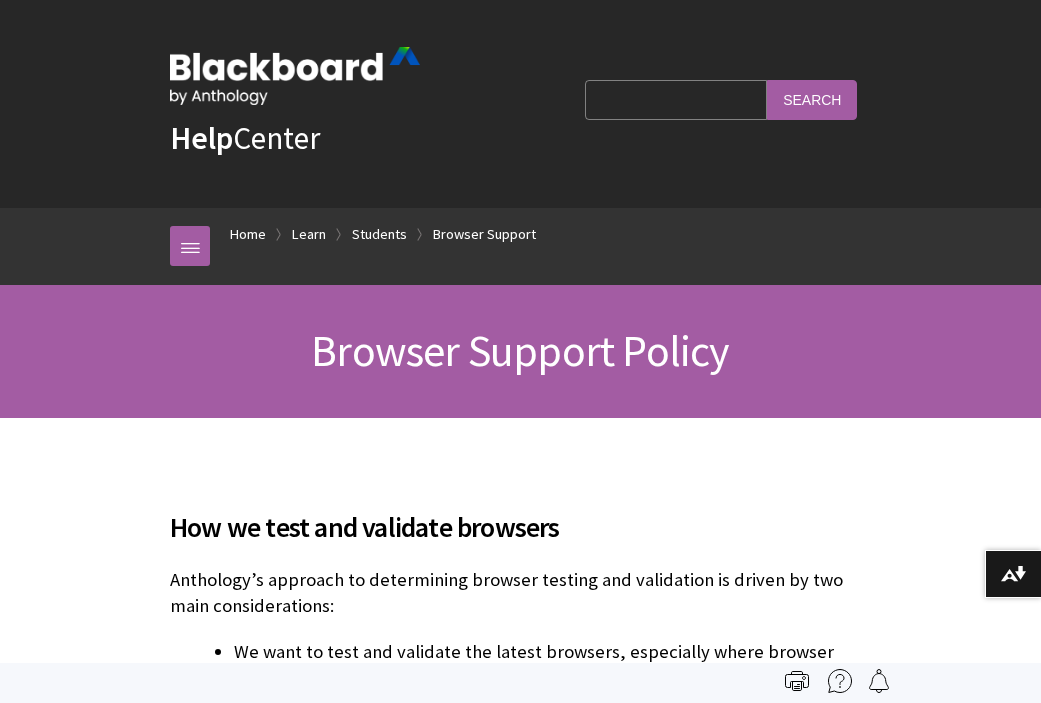 scroll, scrollTop: 1016, scrollLeft: 0, axis: vertical 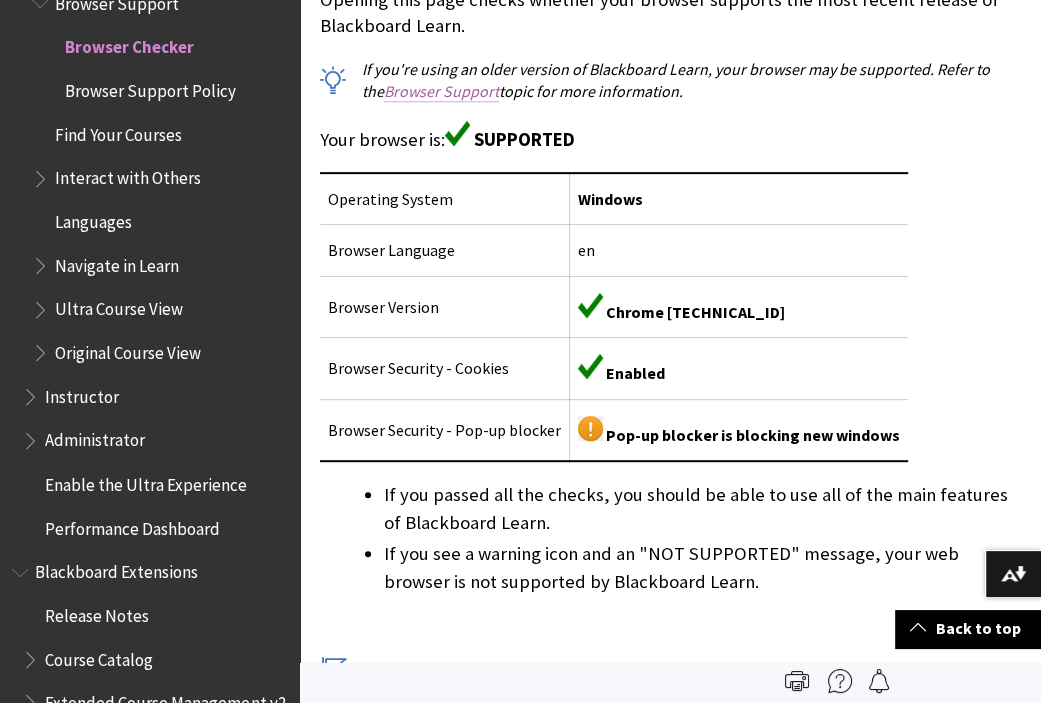 click on "Browser Support" at bounding box center (441, 91) 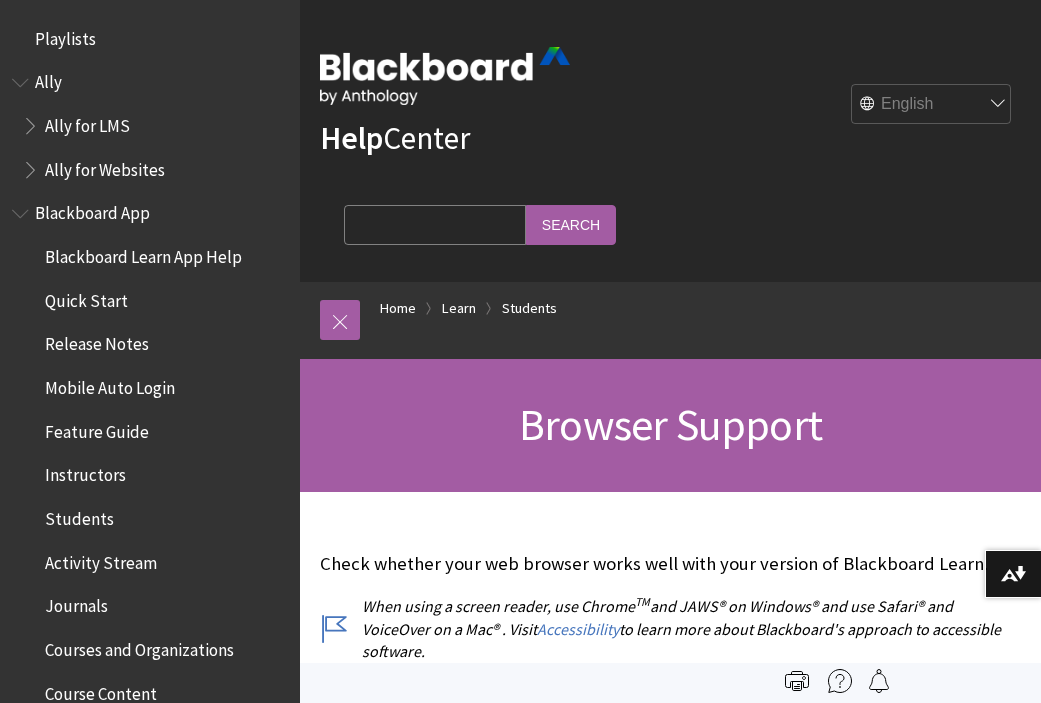 scroll, scrollTop: 300, scrollLeft: 0, axis: vertical 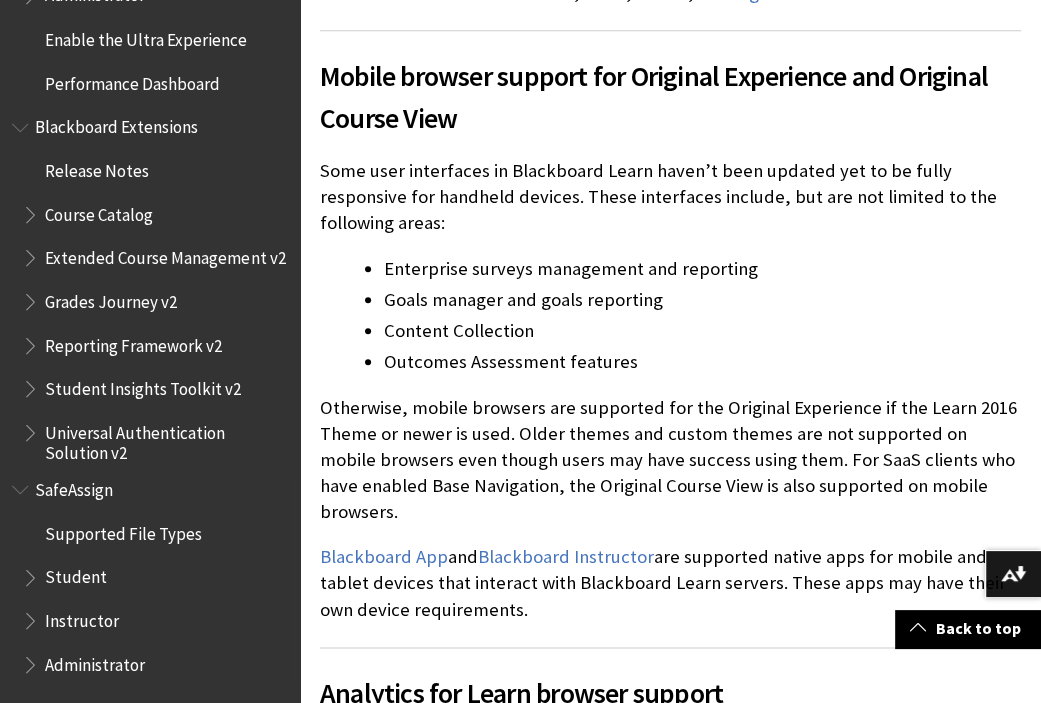 click at bounding box center (32, 572) 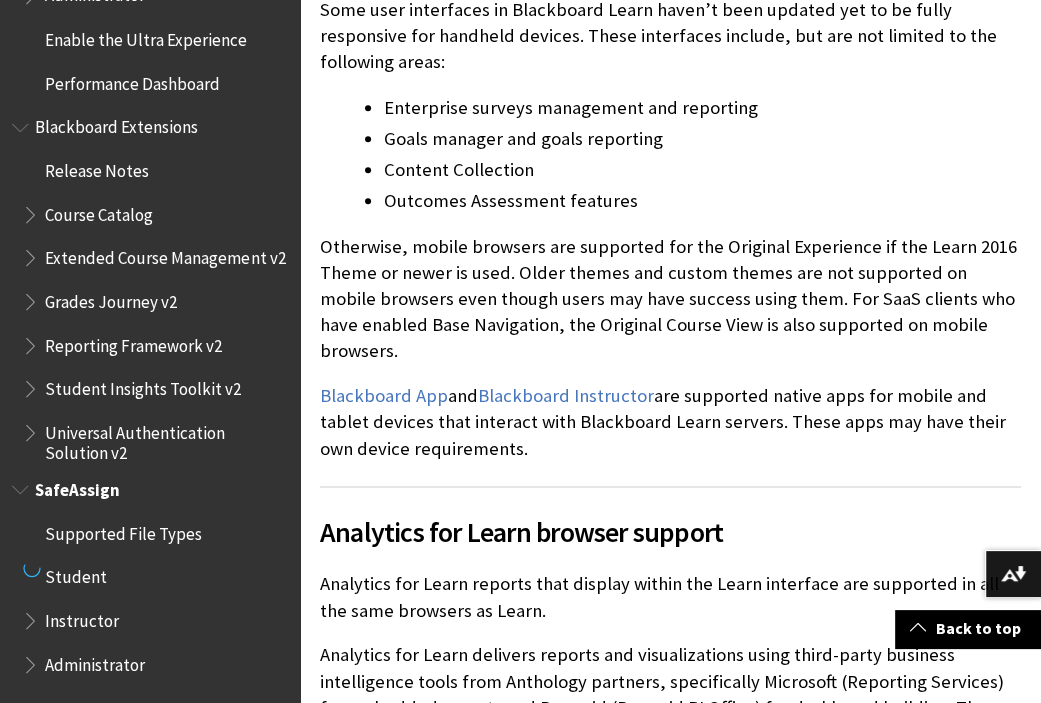 scroll, scrollTop: 1518, scrollLeft: 0, axis: vertical 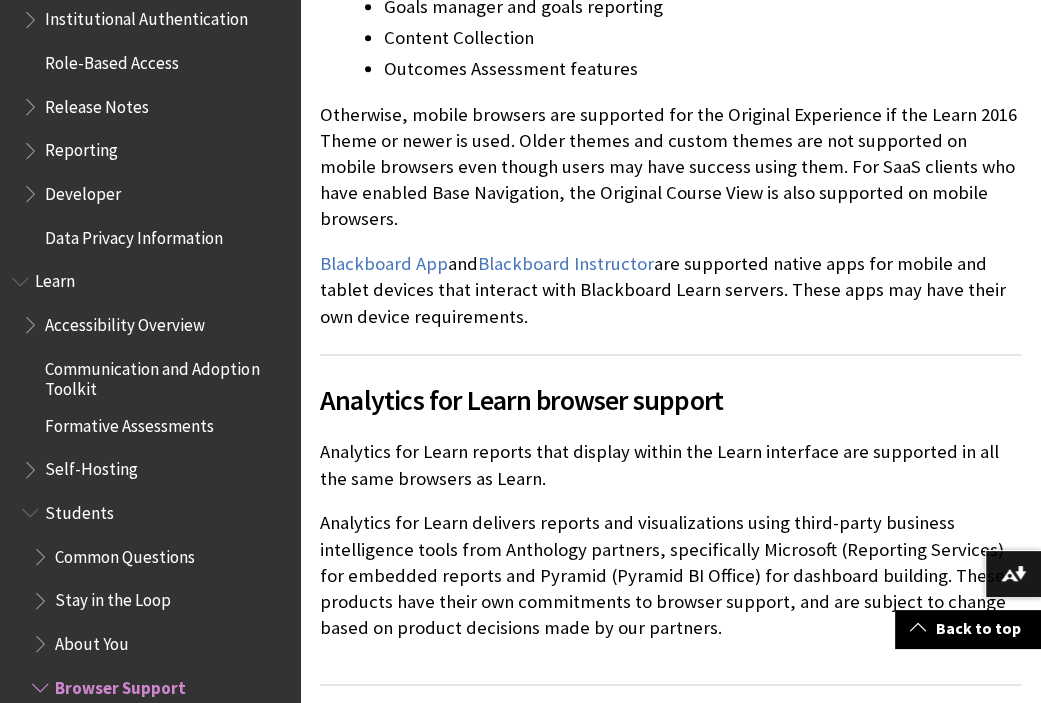 click on "Formative Assessments" at bounding box center (129, 422) 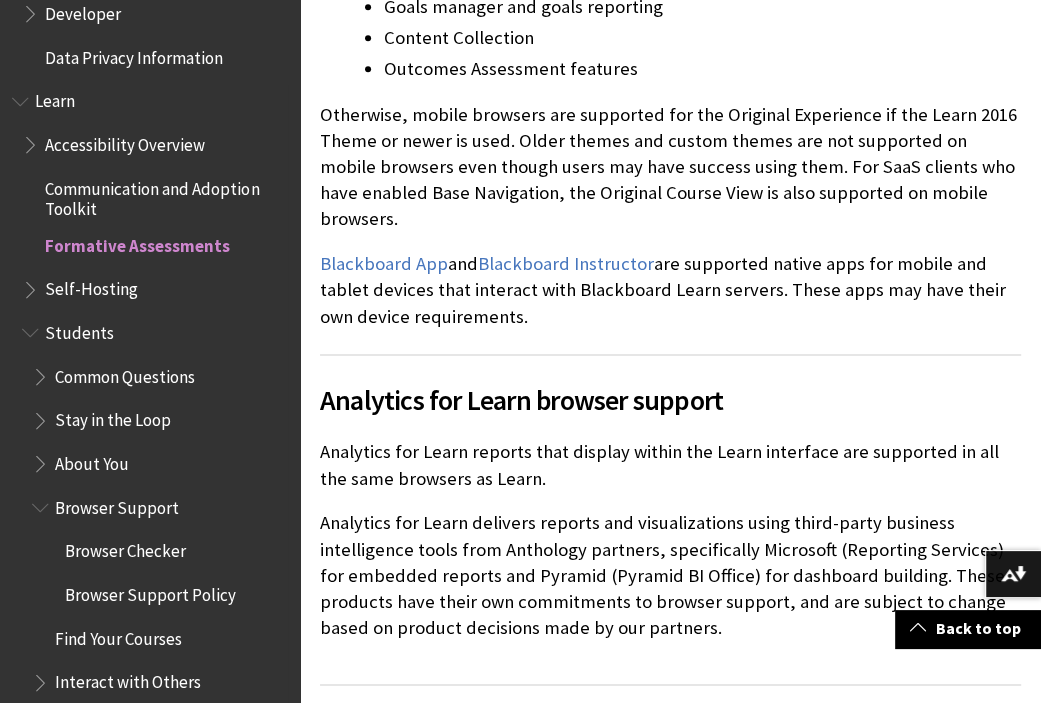 scroll, scrollTop: 1656, scrollLeft: 0, axis: vertical 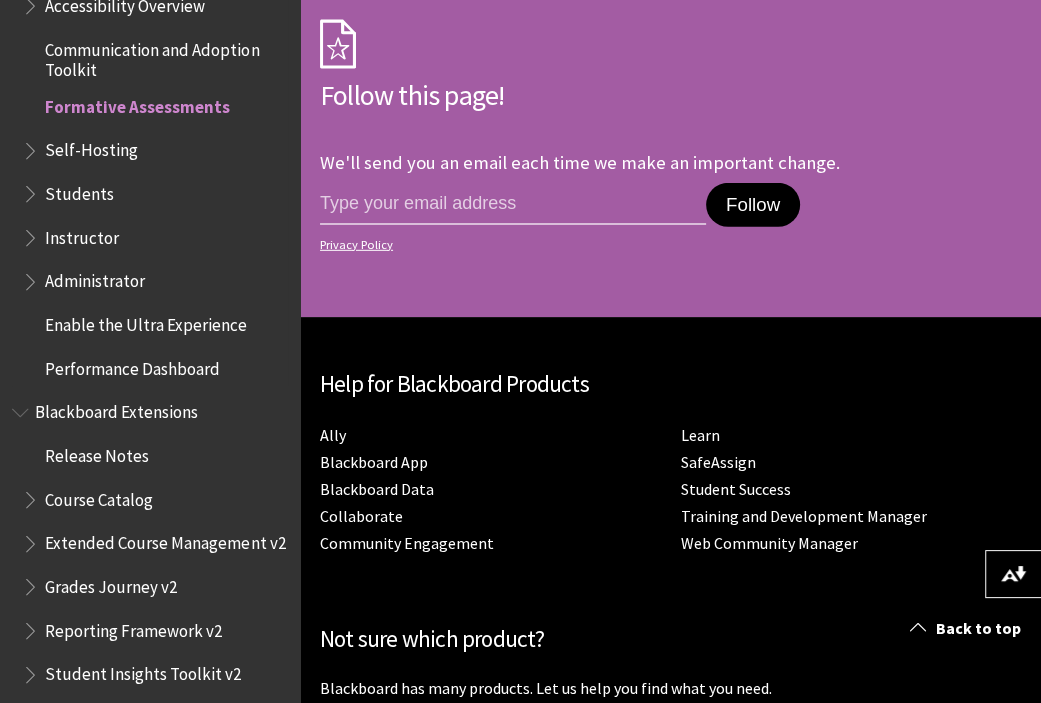 click at bounding box center (32, 189) 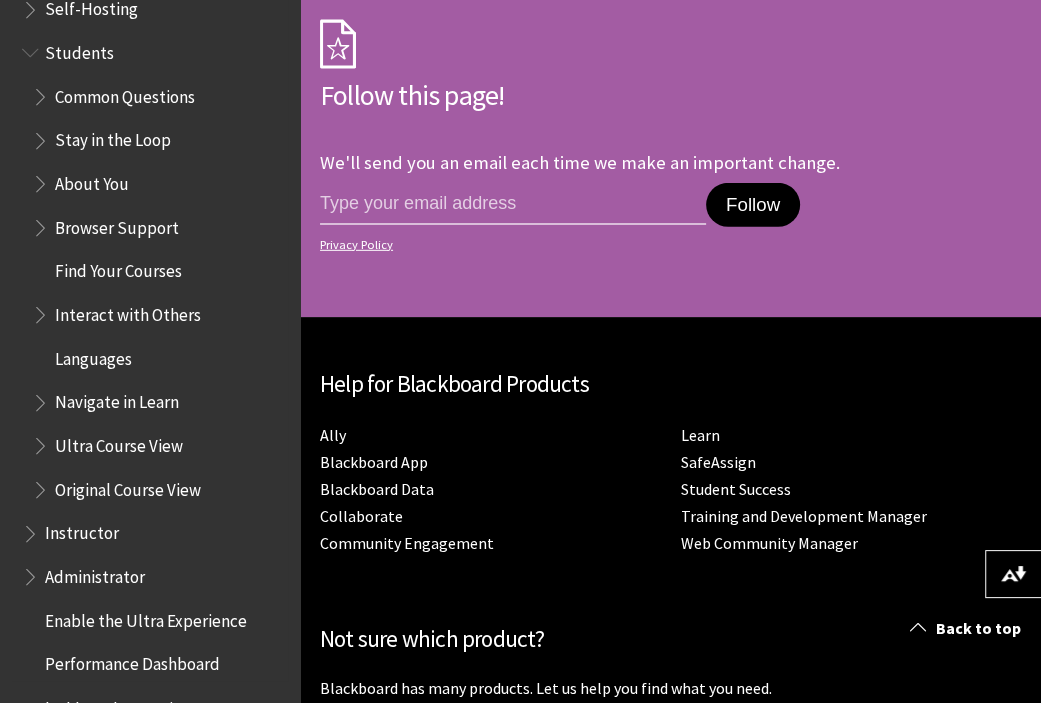 scroll, scrollTop: 1918, scrollLeft: 0, axis: vertical 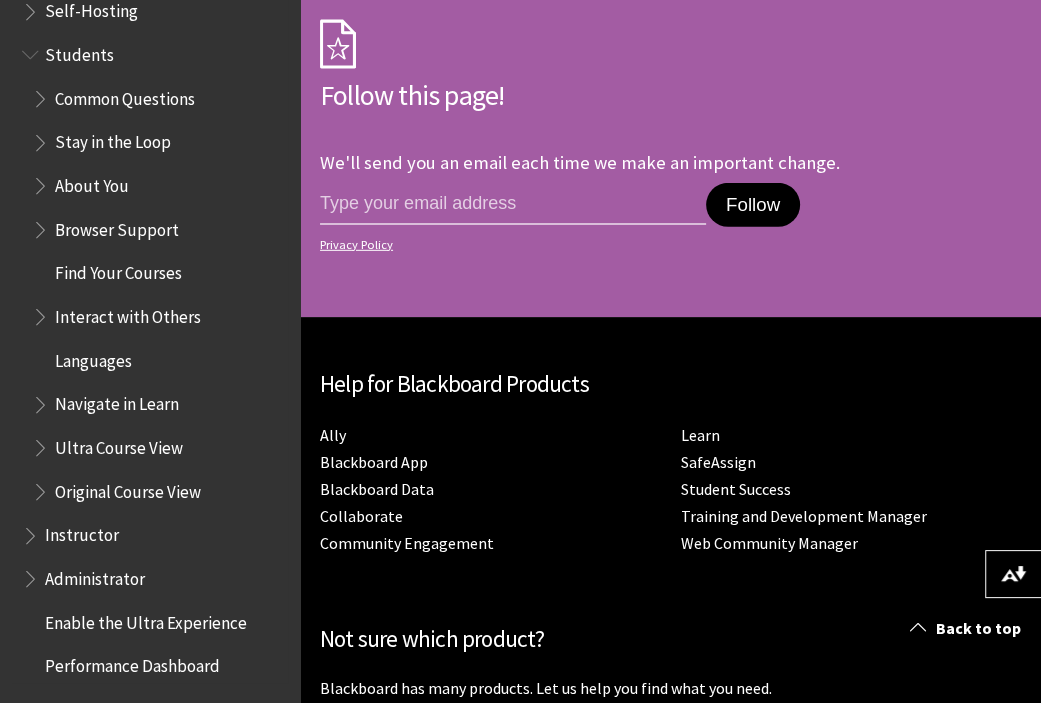 click on "Common Questions" at bounding box center (160, 99) 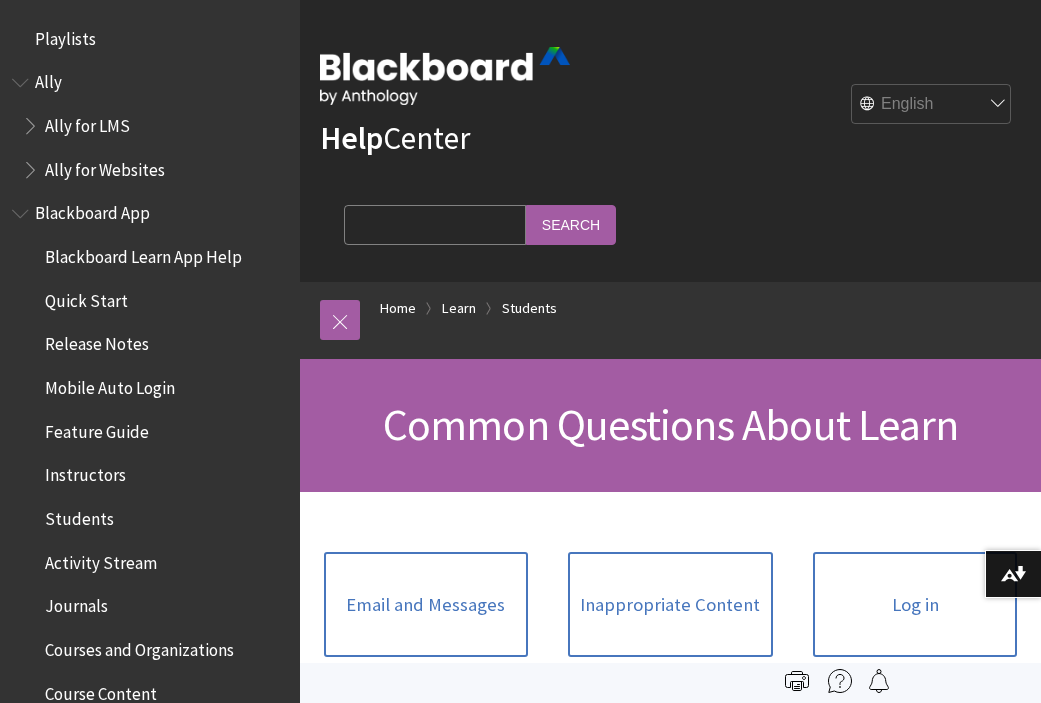 scroll, scrollTop: 0, scrollLeft: 0, axis: both 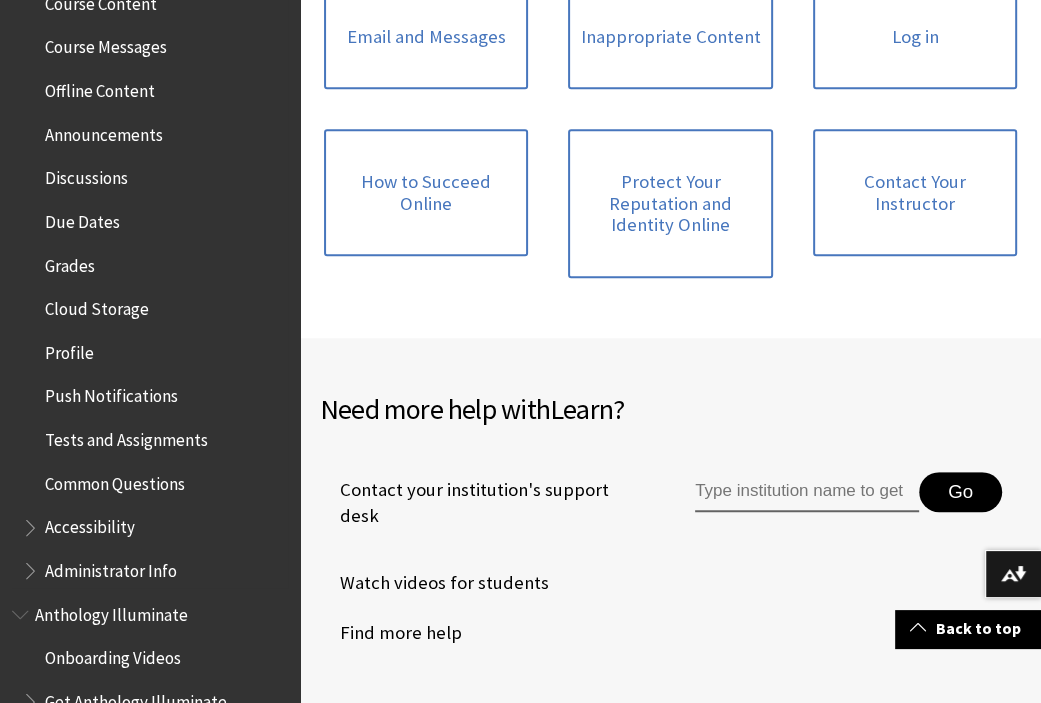 click on "Tests and Assignments" at bounding box center (126, 436) 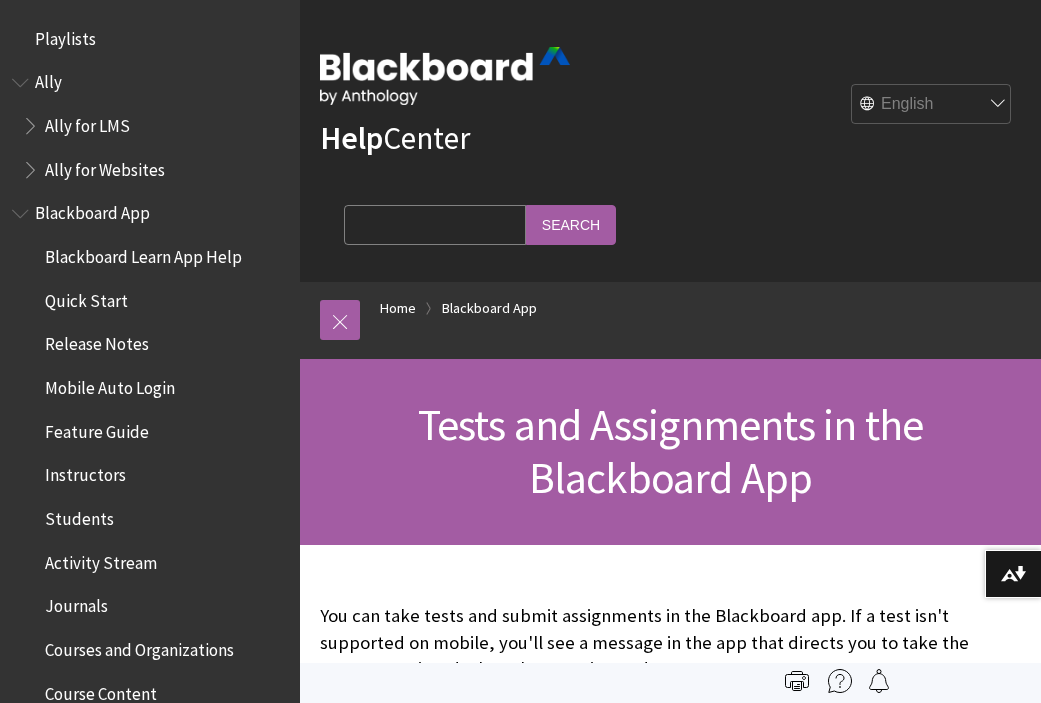 scroll, scrollTop: 0, scrollLeft: 0, axis: both 